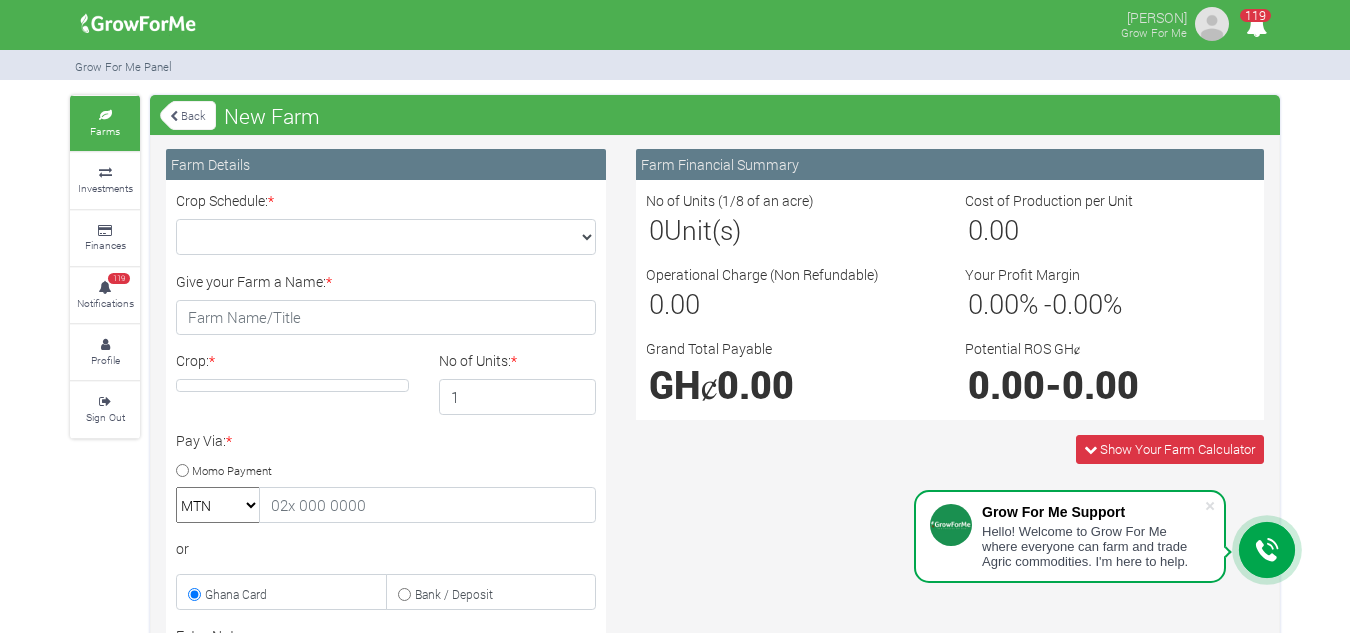 scroll, scrollTop: 0, scrollLeft: 0, axis: both 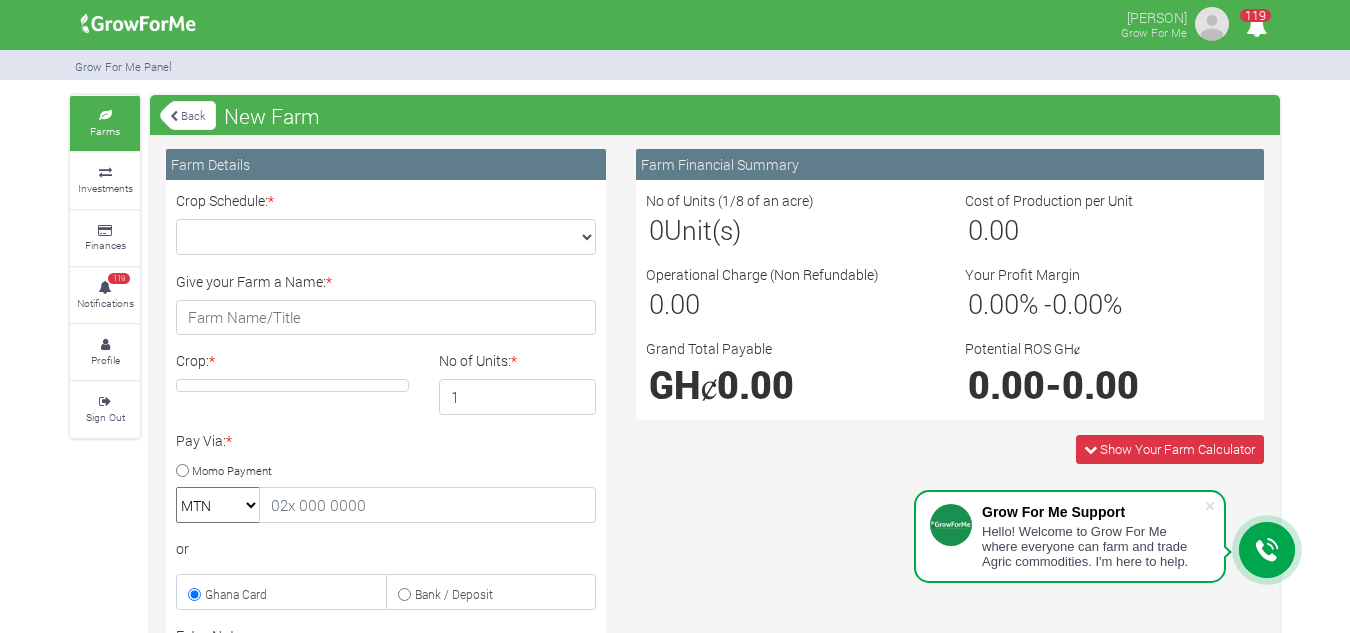 click on "Investments" at bounding box center (105, 188) 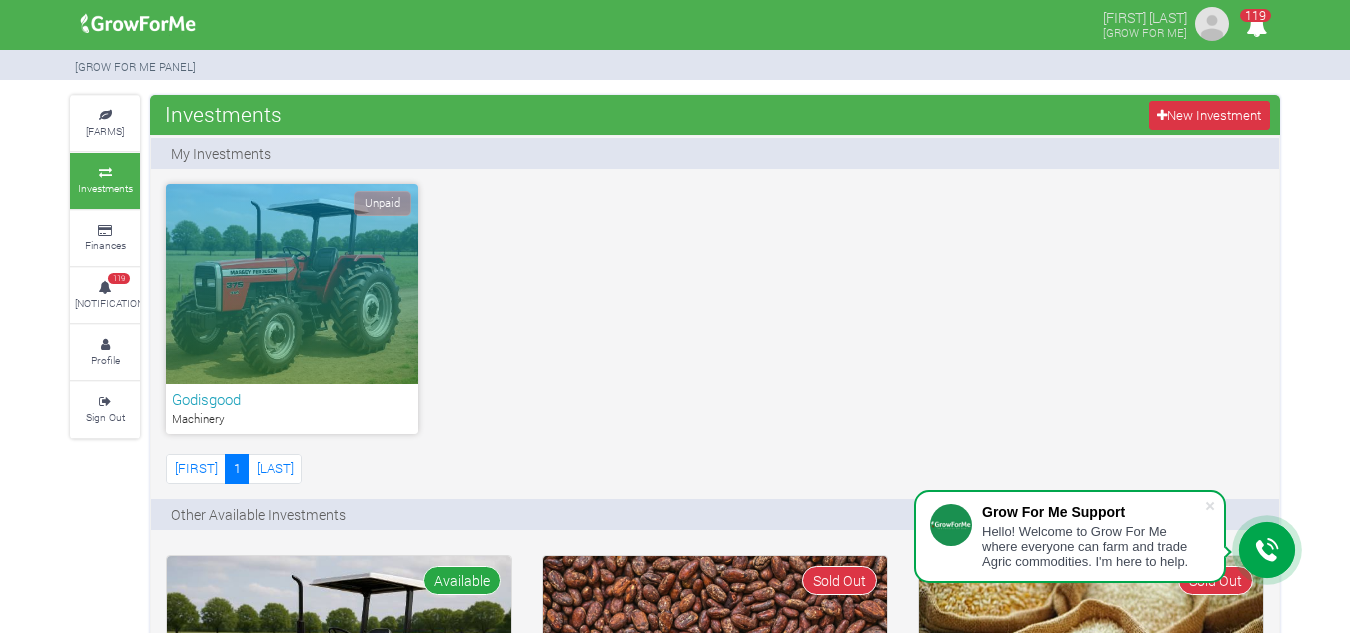scroll, scrollTop: 0, scrollLeft: 0, axis: both 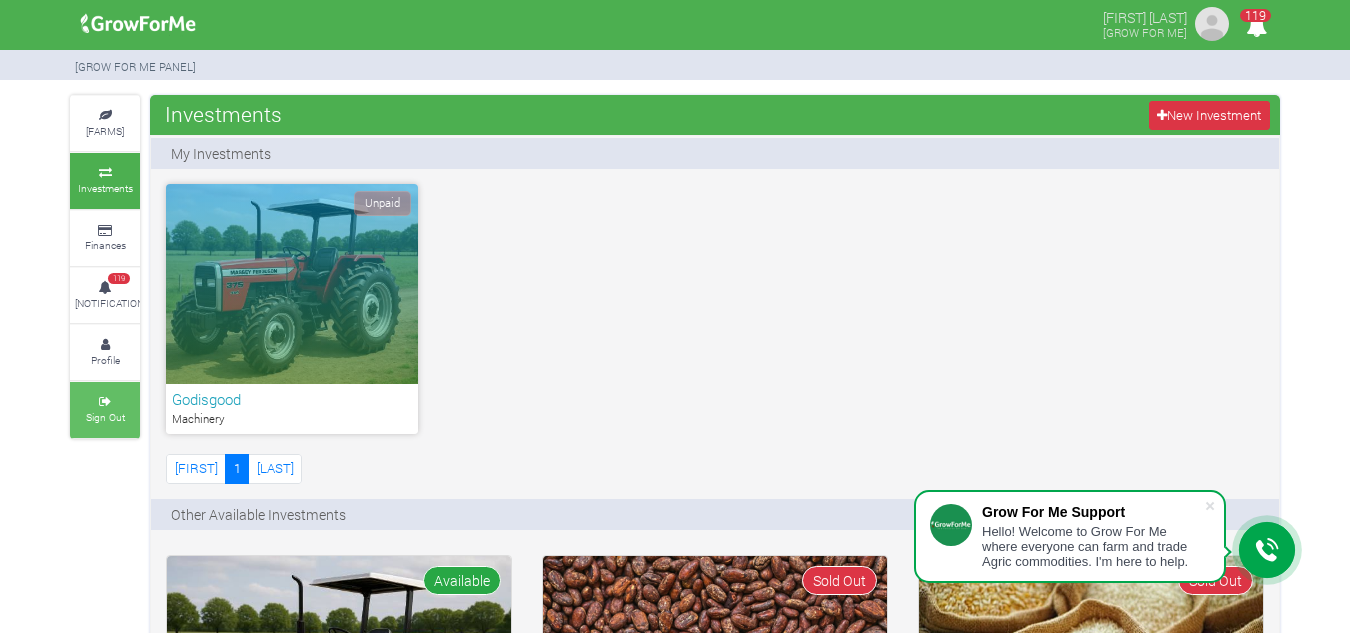 click on "Sign Out" at bounding box center [105, 409] 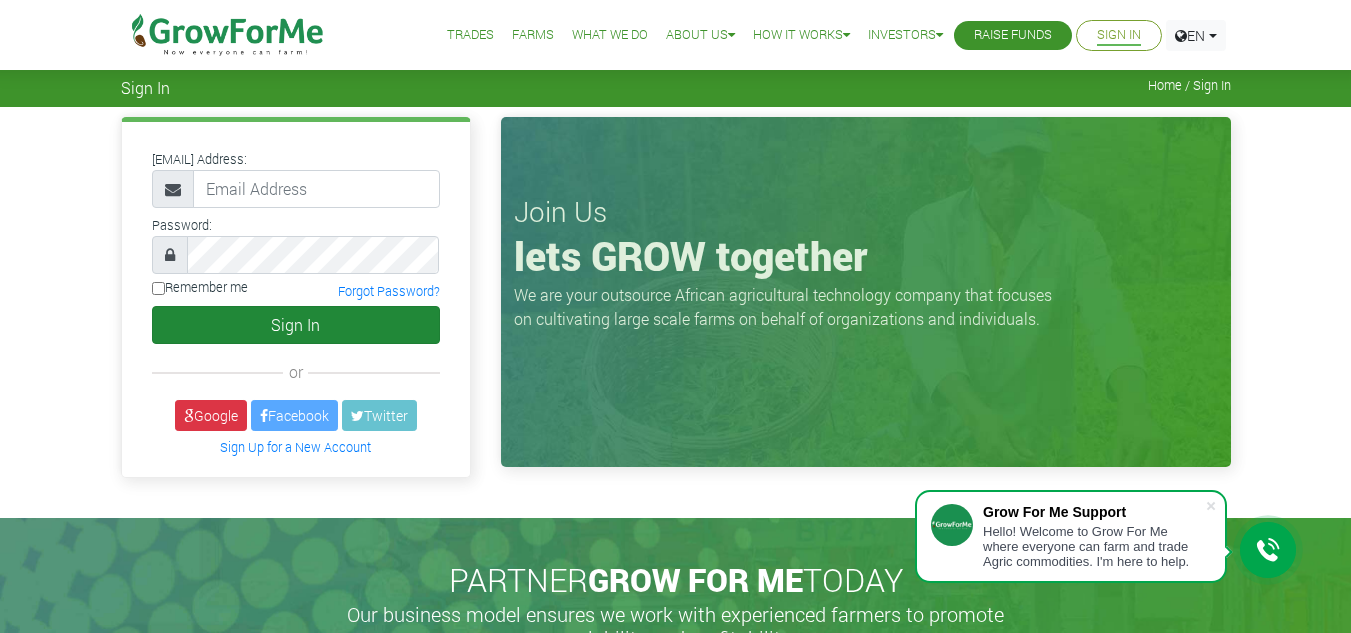 scroll, scrollTop: 0, scrollLeft: 0, axis: both 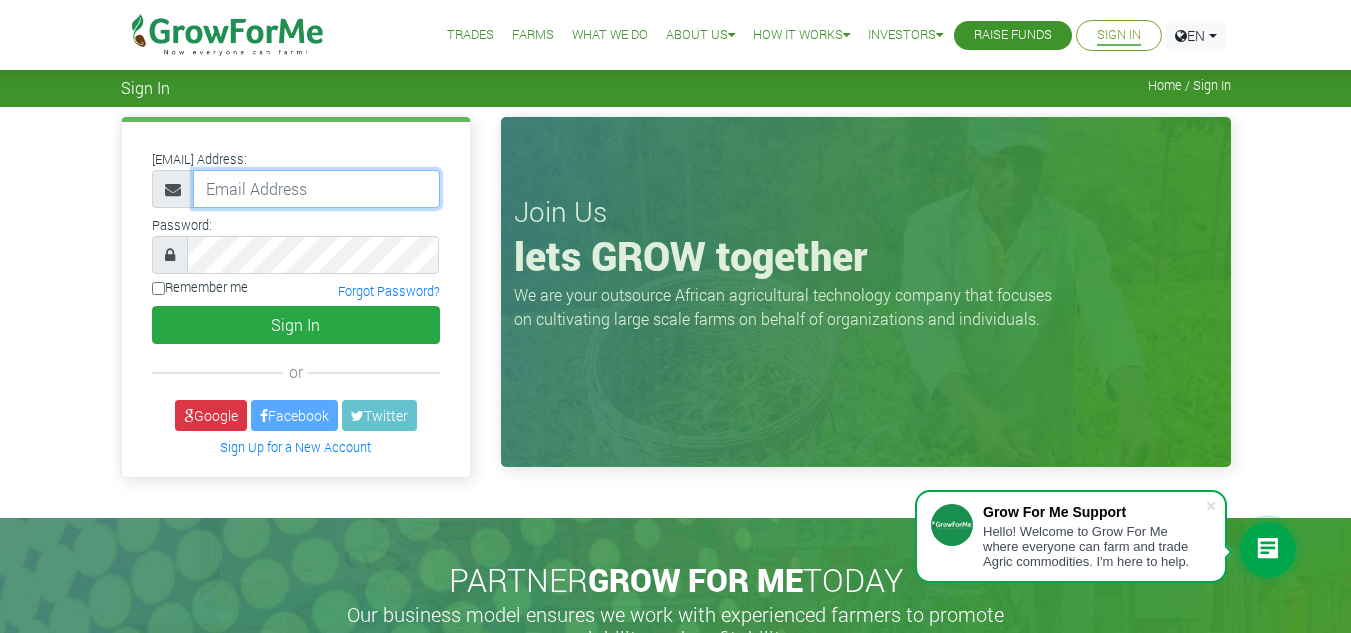 type on "sarahshavonda@gmail.com" 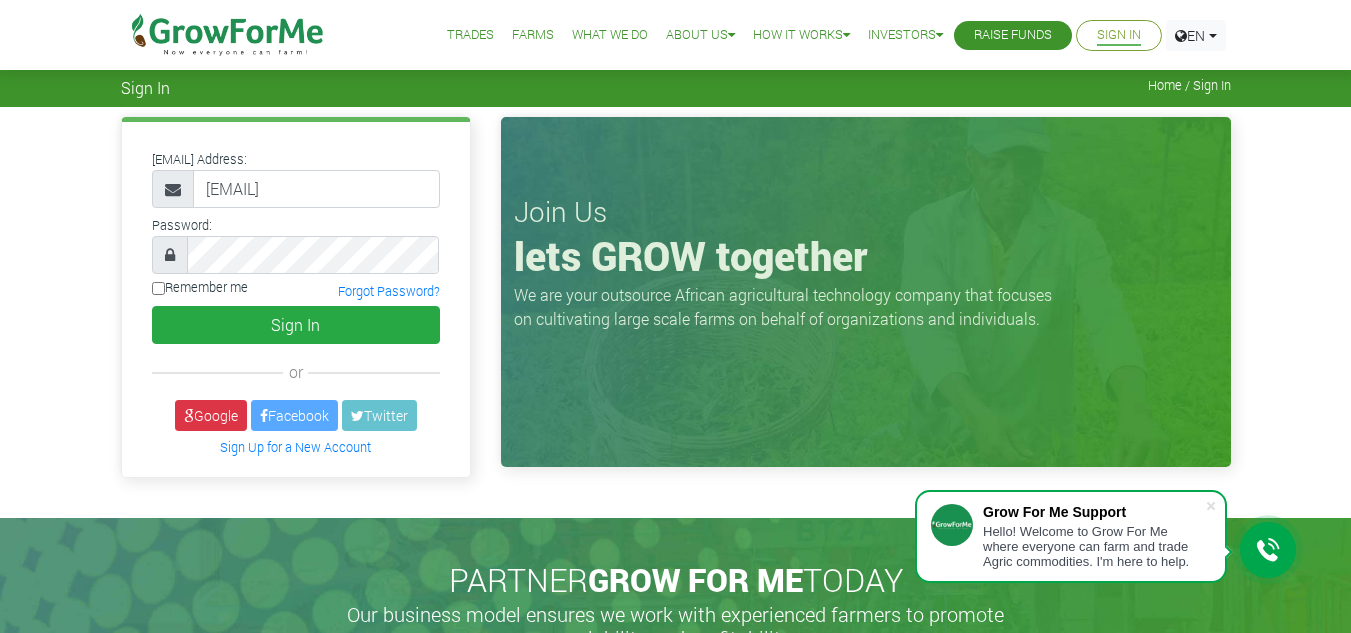 click on "Trades" at bounding box center (470, 35) 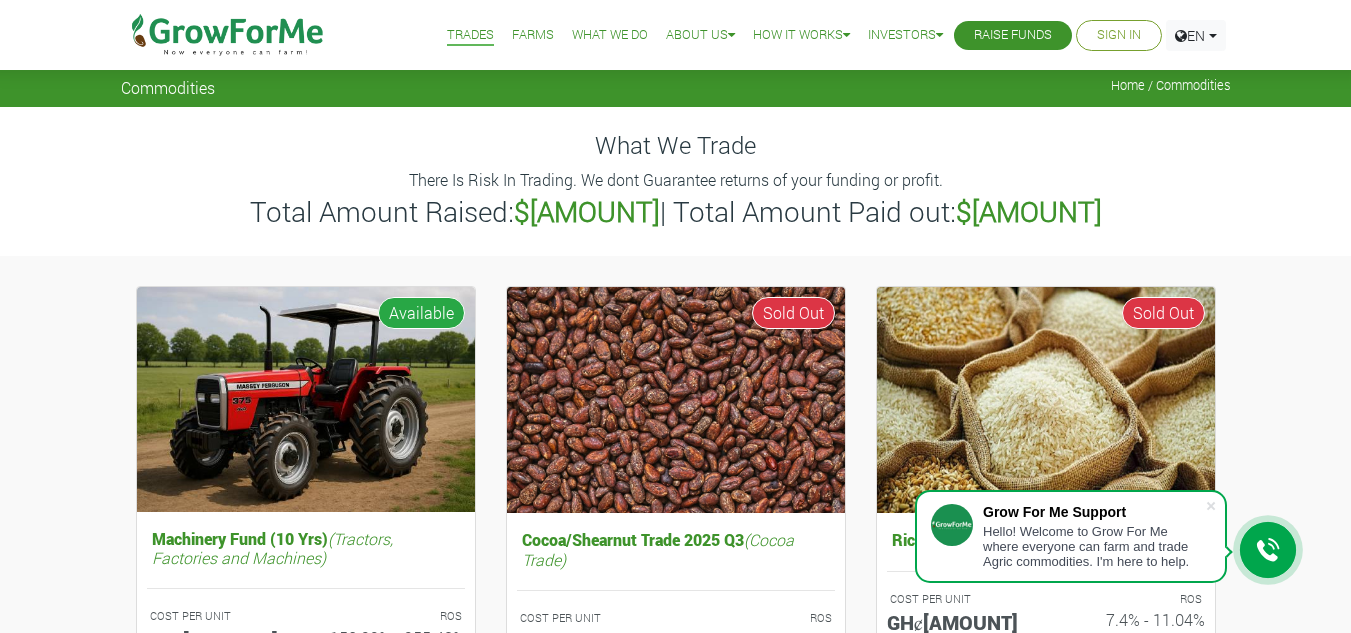scroll, scrollTop: 0, scrollLeft: 0, axis: both 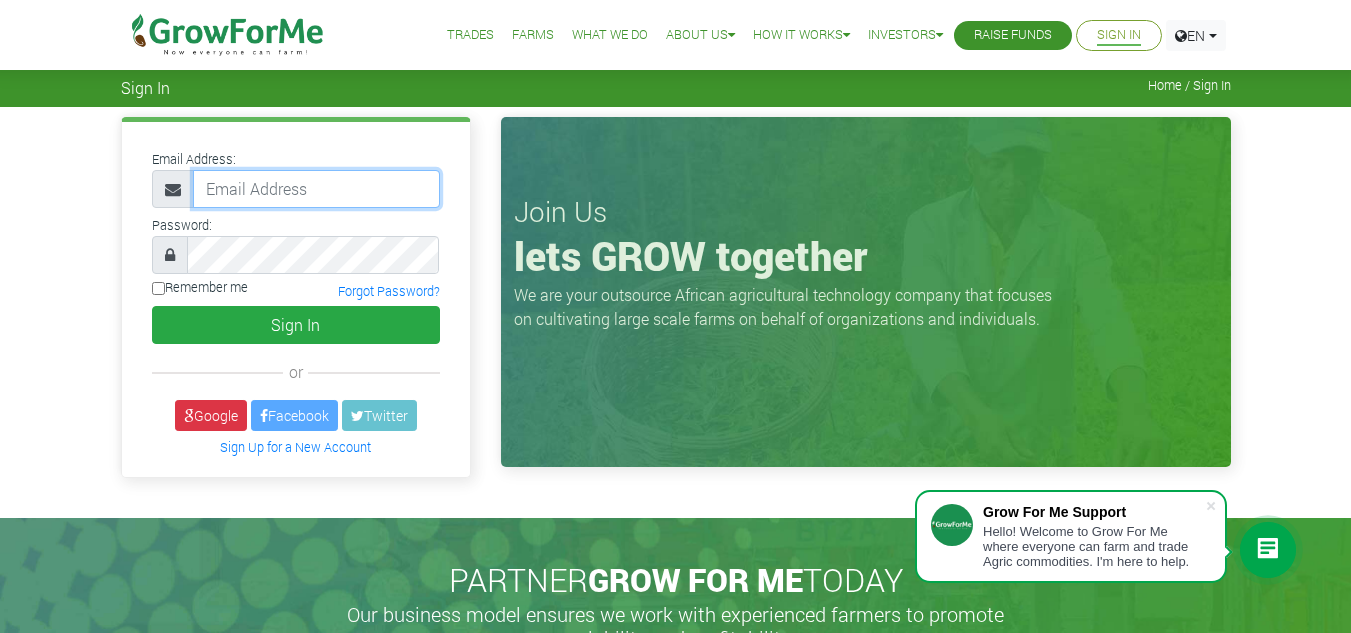 type on "sarahshavonda@gmail.com" 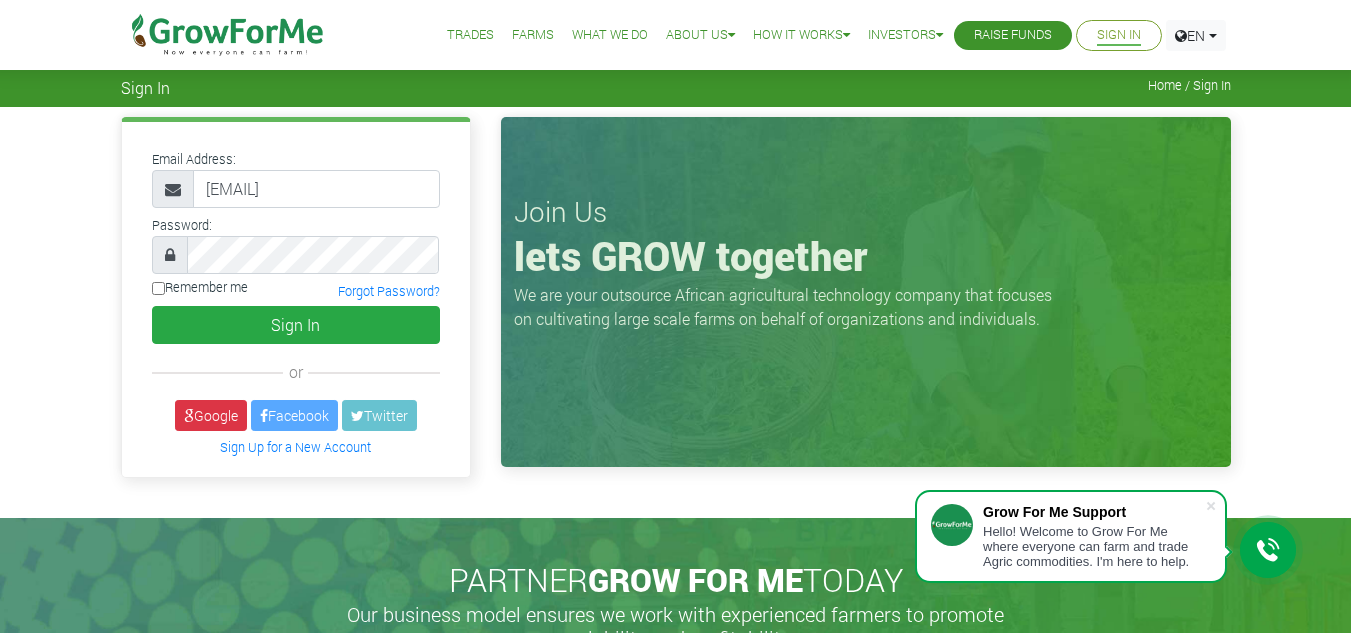 click on "Farms" at bounding box center [533, 35] 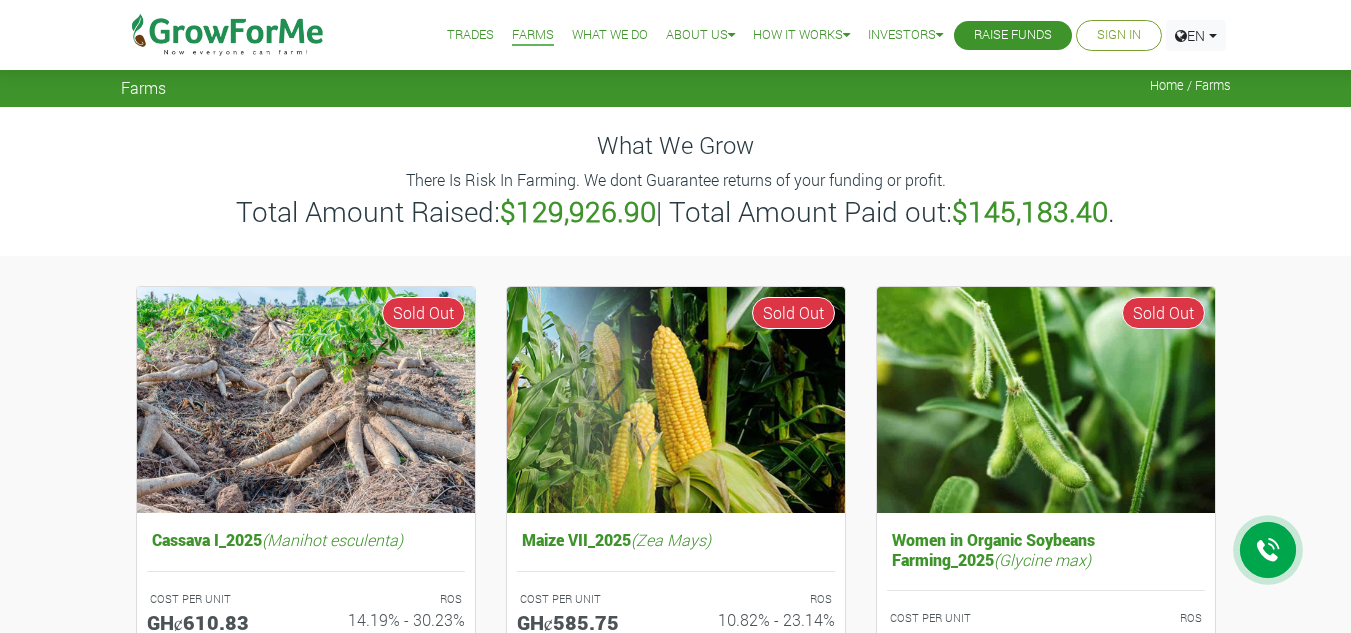 scroll, scrollTop: 0, scrollLeft: 0, axis: both 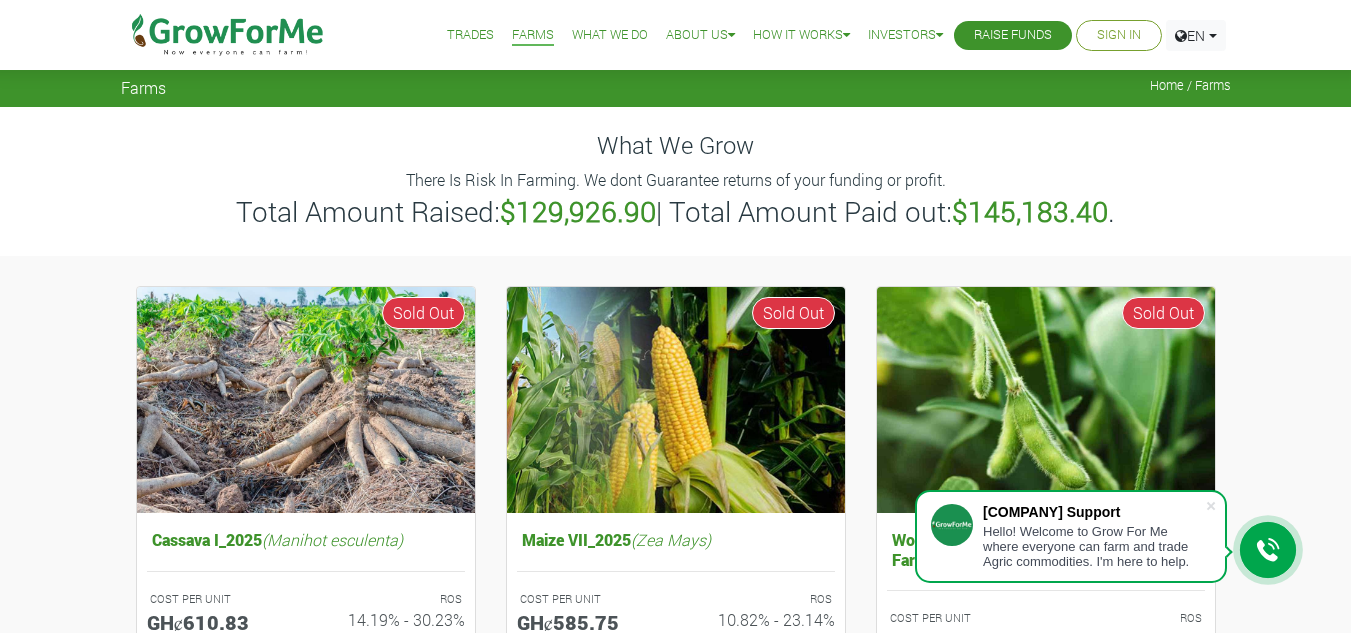 click on "Trades" at bounding box center [470, 35] 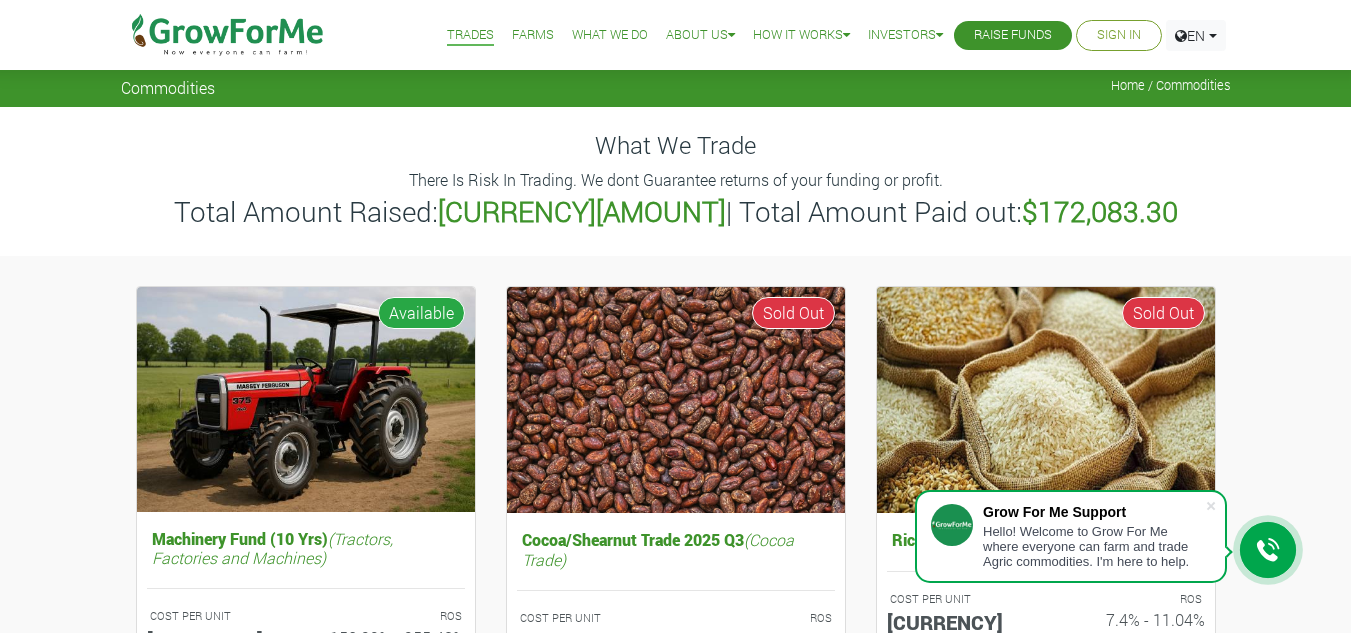 scroll, scrollTop: 0, scrollLeft: 0, axis: both 